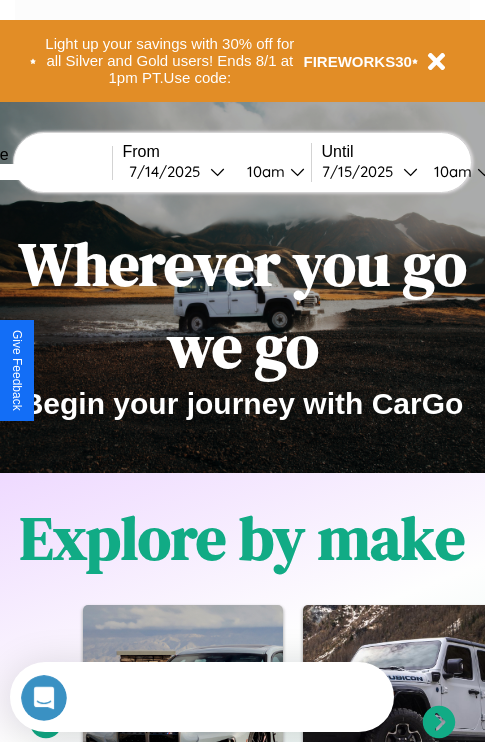 scroll, scrollTop: 0, scrollLeft: 0, axis: both 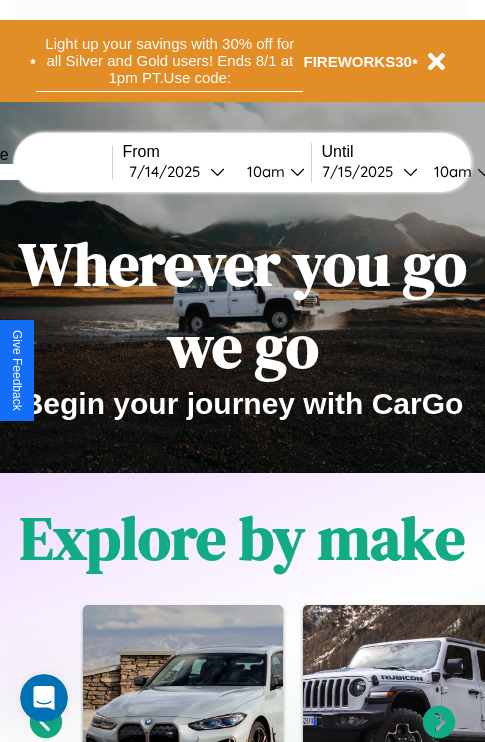click on "Light up your savings with 30% off for all Silver and Gold users! Ends 8/1 at 1pm PT.  Use code:" at bounding box center (169, 61) 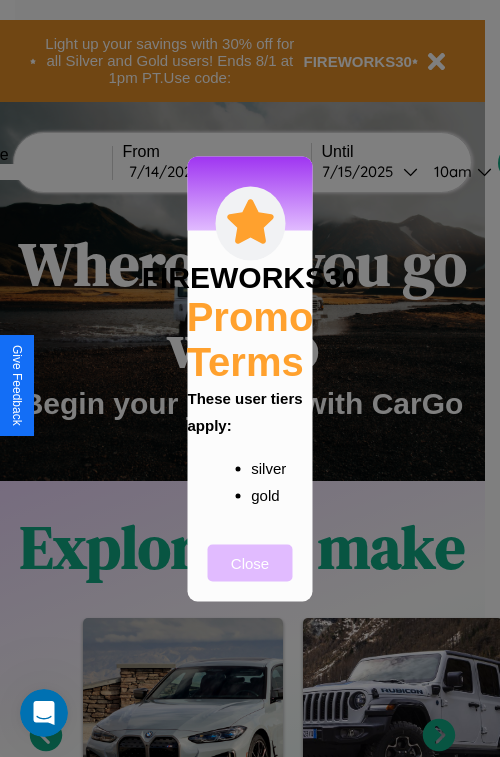 click on "Close" at bounding box center [250, 562] 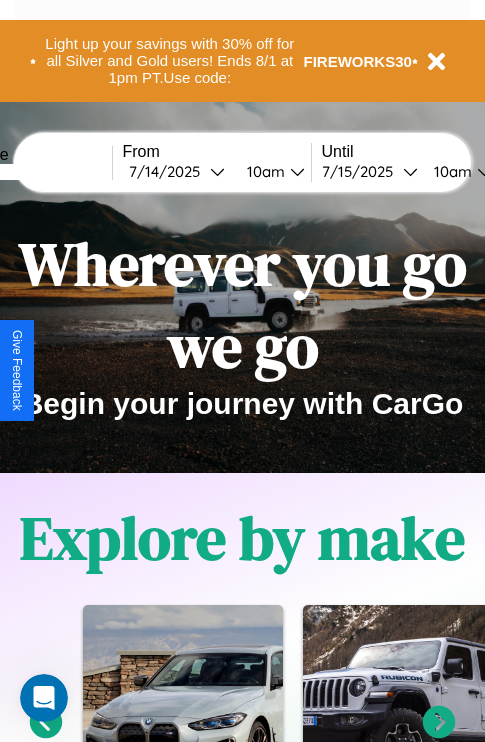 scroll, scrollTop: 308, scrollLeft: 0, axis: vertical 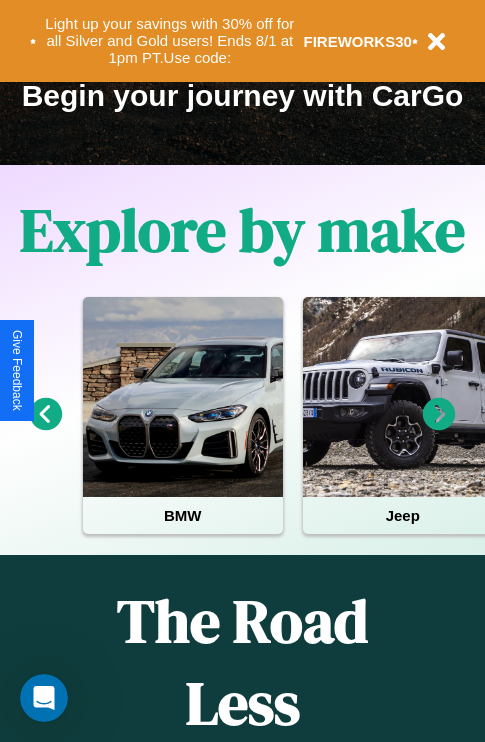 click 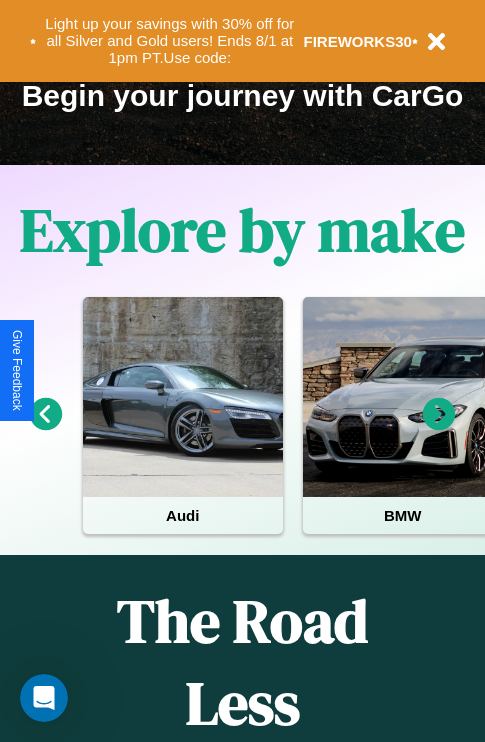 click 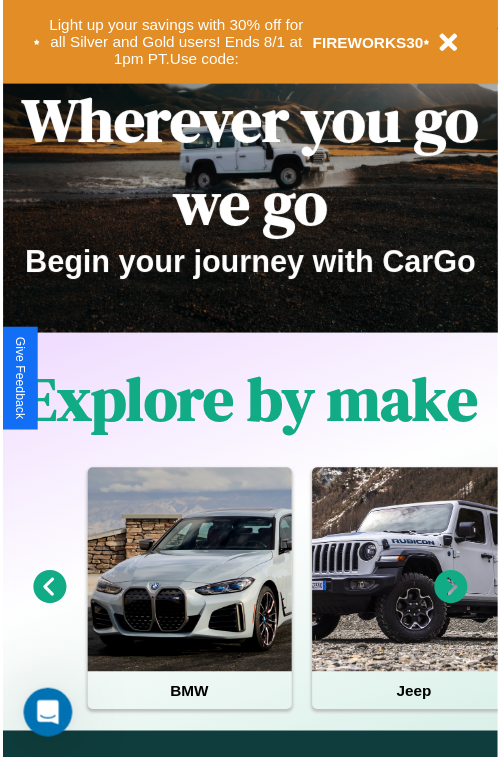 scroll, scrollTop: 0, scrollLeft: 0, axis: both 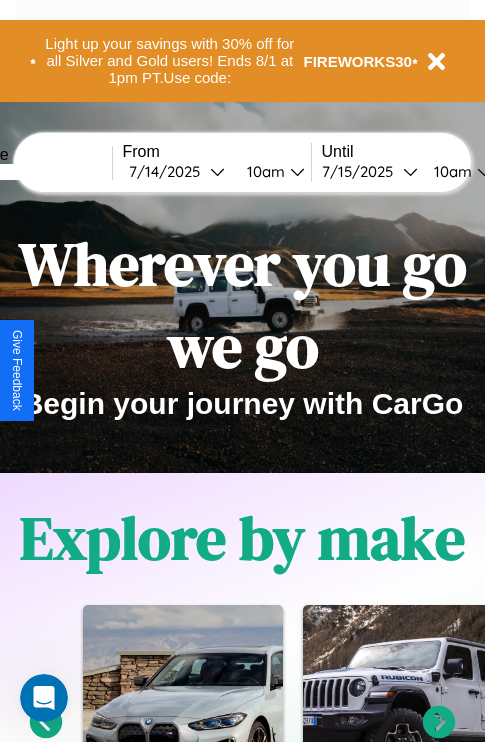 click at bounding box center [37, 172] 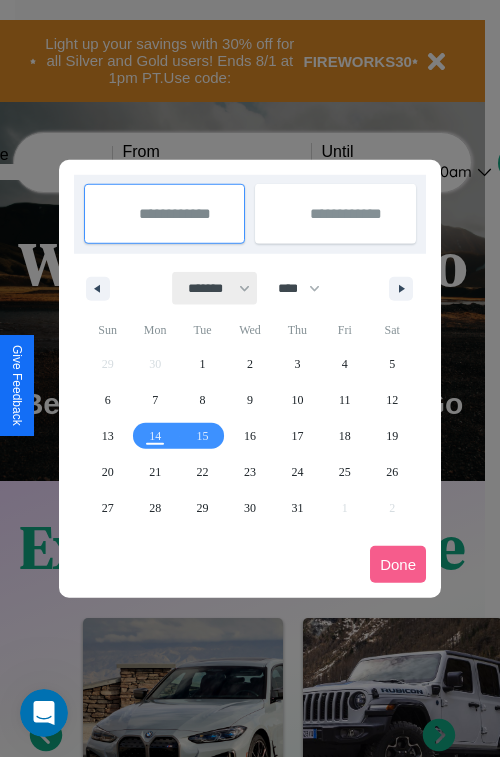 click on "******* ******** ***** ***** *** **** **** ****** ********* ******* ******** ********" at bounding box center [215, 288] 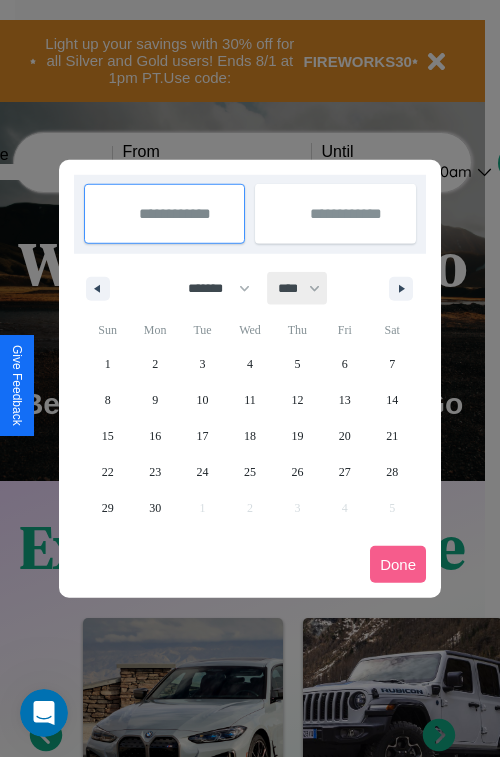click on "**** **** **** **** **** **** **** **** **** **** **** **** **** **** **** **** **** **** **** **** **** **** **** **** **** **** **** **** **** **** **** **** **** **** **** **** **** **** **** **** **** **** **** **** **** **** **** **** **** **** **** **** **** **** **** **** **** **** **** **** **** **** **** **** **** **** **** **** **** **** **** **** **** **** **** **** **** **** **** **** **** **** **** **** **** **** **** **** **** **** **** **** **** **** **** **** **** **** **** **** **** **** **** **** **** **** **** **** **** **** **** **** **** **** **** **** **** **** **** **** ****" at bounding box center (298, 288) 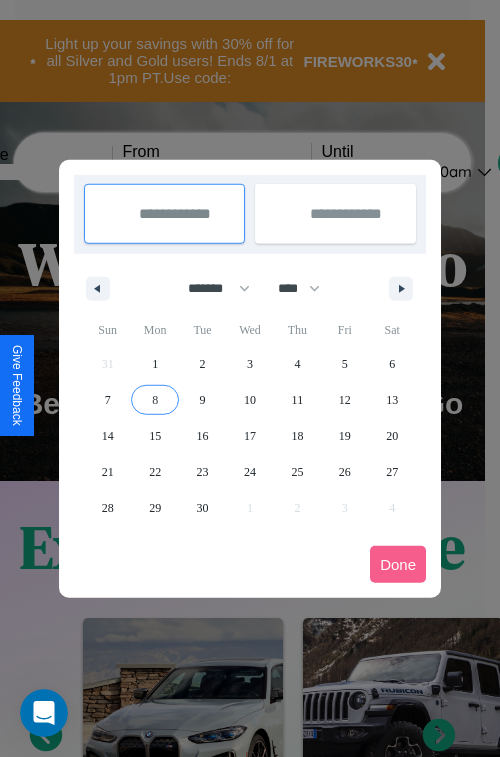 click on "8" at bounding box center (155, 400) 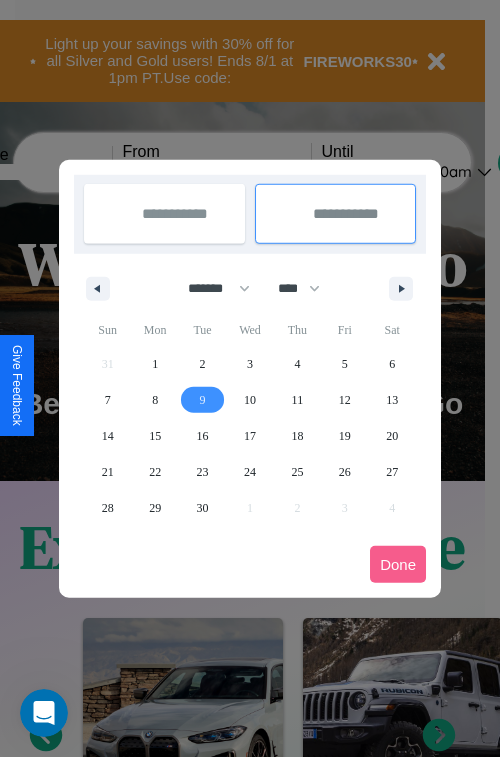 click on "9" at bounding box center (203, 400) 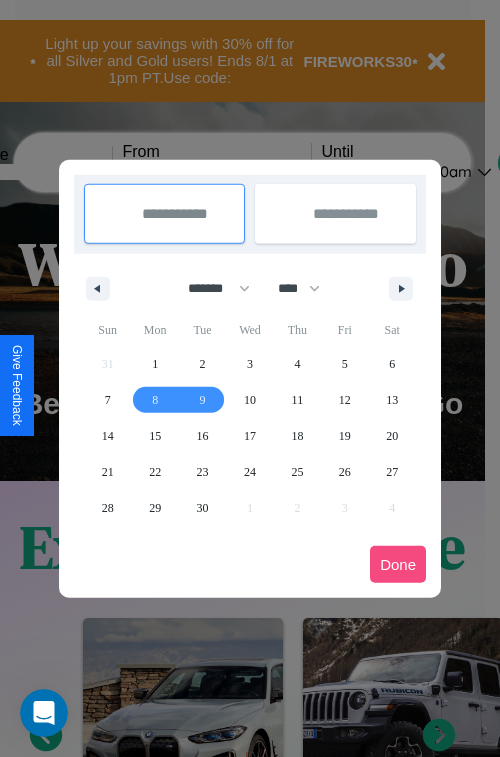 click on "Done" at bounding box center [398, 564] 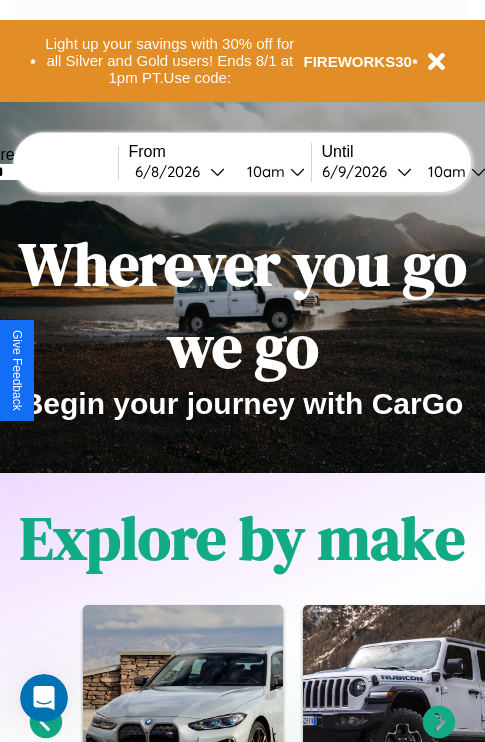 click on "10am" at bounding box center (444, 171) 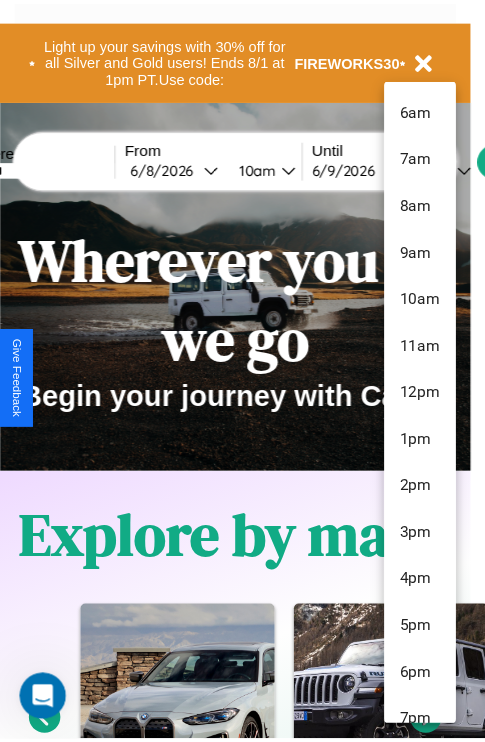 scroll, scrollTop: 67, scrollLeft: 0, axis: vertical 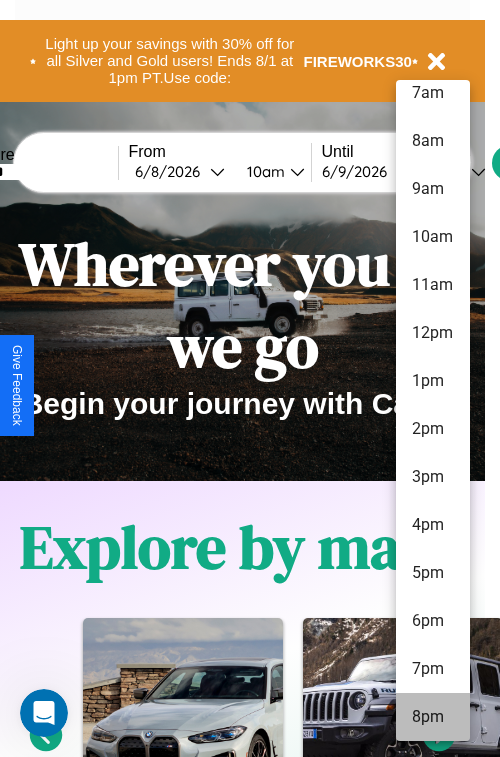 click on "8pm" at bounding box center [433, 717] 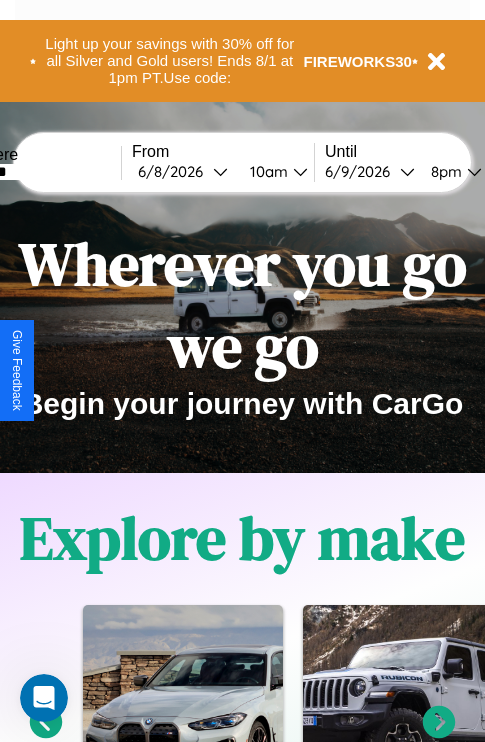 scroll, scrollTop: 0, scrollLeft: 65, axis: horizontal 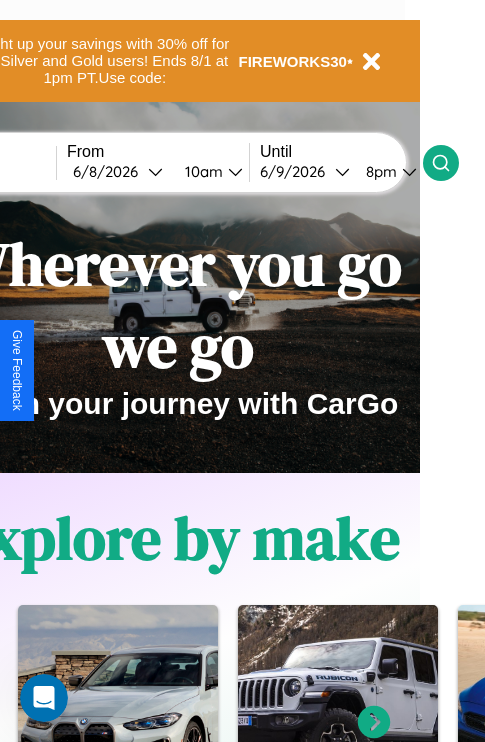 click 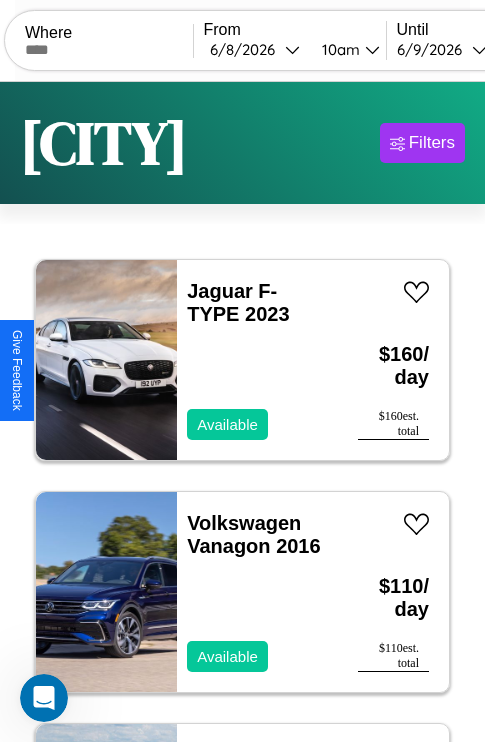 scroll, scrollTop: 95, scrollLeft: 0, axis: vertical 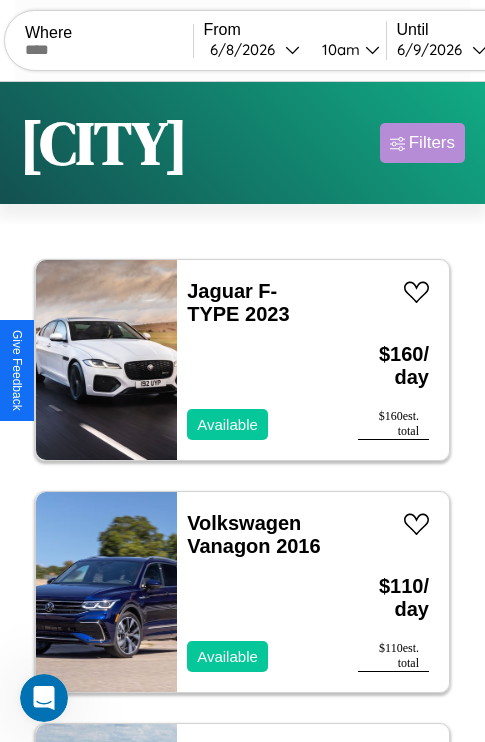 click on "Filters" at bounding box center (432, 143) 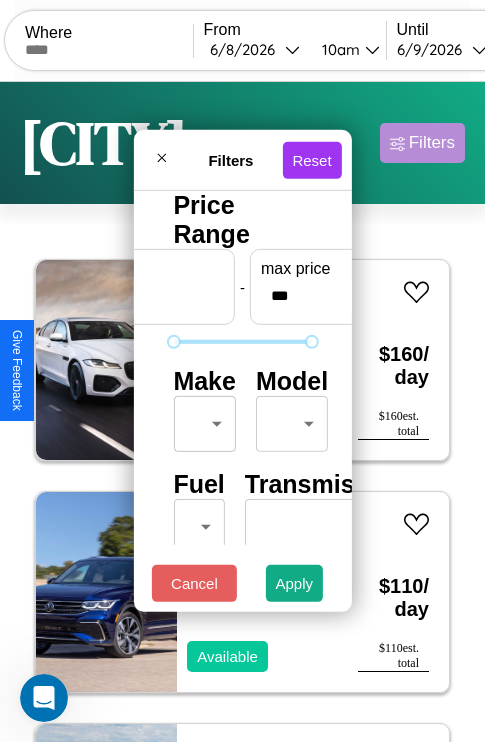 scroll, scrollTop: 59, scrollLeft: 0, axis: vertical 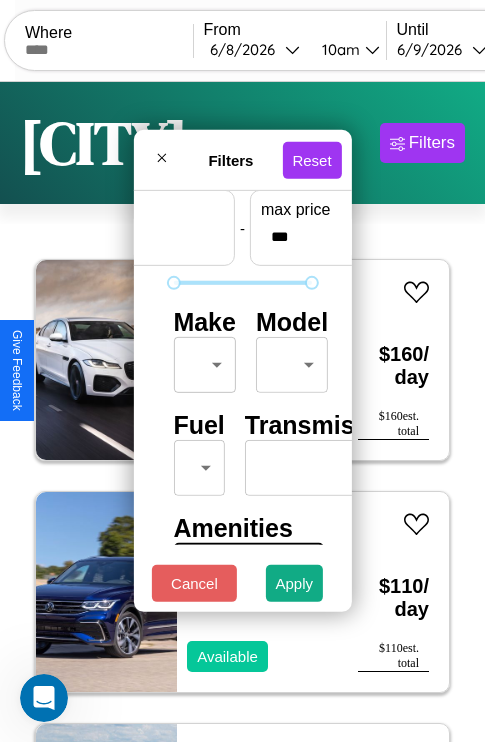 click on "CarGo Where From 6 / 8 / 2026 10am Until 6 / 9 / 2026 8pm Become a Host Login Sign Up London Filters 147  cars in this area These cars can be picked up in this city. Jaguar   F-TYPE   2023 Available $ 160  / day $ 160  est. total Volkswagen   Vanagon   2016 Available $ 110  / day $ 110  est. total Hyundai   Excel   2014 Available $ 90  / day $ 90  est. total Maserati   Quattroporte   2017 Available $ 70  / day $ 70  est. total Jeep   Grand Wagoneer   2014 Available $ 60  / day $ 60  est. total Ford   Aspire   2016 Available $ 190  / day $ 190  est. total Jeep   Wrangler   2018 Available $ 110  / day $ 110  est. total Volkswagen   ID.4   2021 Available $ 70  / day $ 70  est. total Volkswagen   Golf R   2018 Available $ 50  / day $ 50  est. total Alfa Romeo   4C   2016 Available $ 80  / day $ 80  est. total Kia   Telluride   2022 Available $ 130  / day $ 130  est. total Lincoln   Mark LT   2018 Unavailable $ 80  / day $ 80  est. total Maserati   228   2014 Available $ 130  / day $ 130  est. total Infiniti   G35" at bounding box center [242, 412] 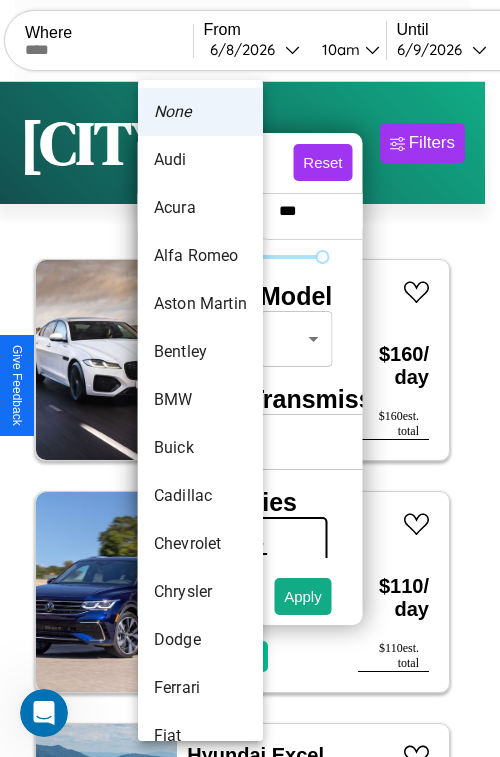 click on "Alfa Romeo" at bounding box center [200, 256] 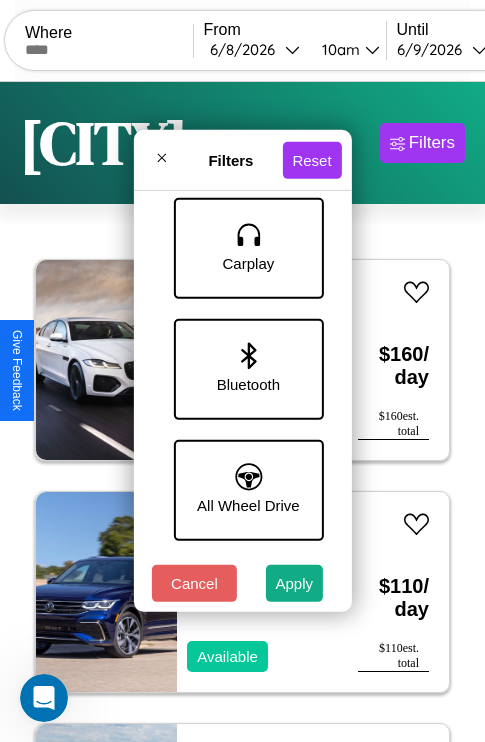 scroll, scrollTop: 1256, scrollLeft: 0, axis: vertical 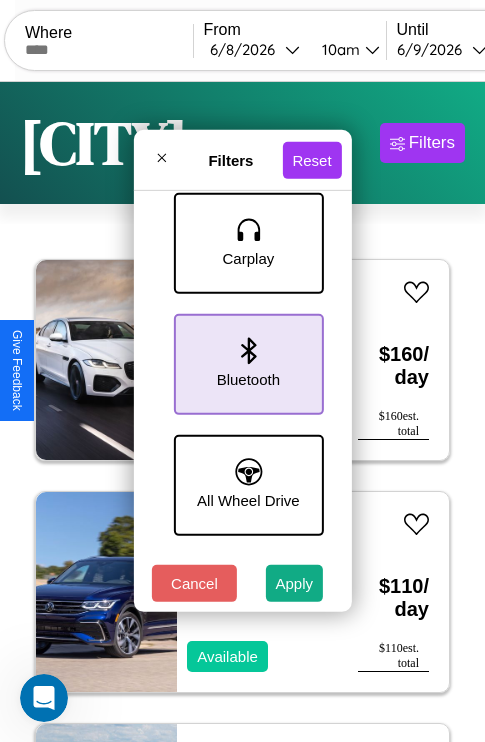 click 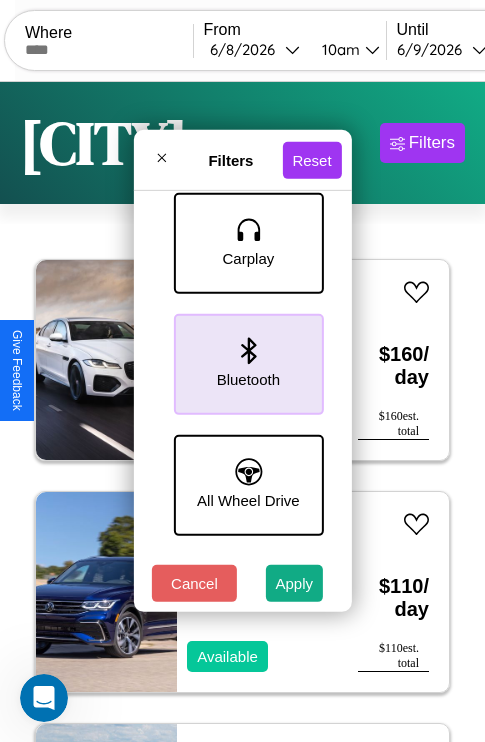 scroll, scrollTop: 1135, scrollLeft: 0, axis: vertical 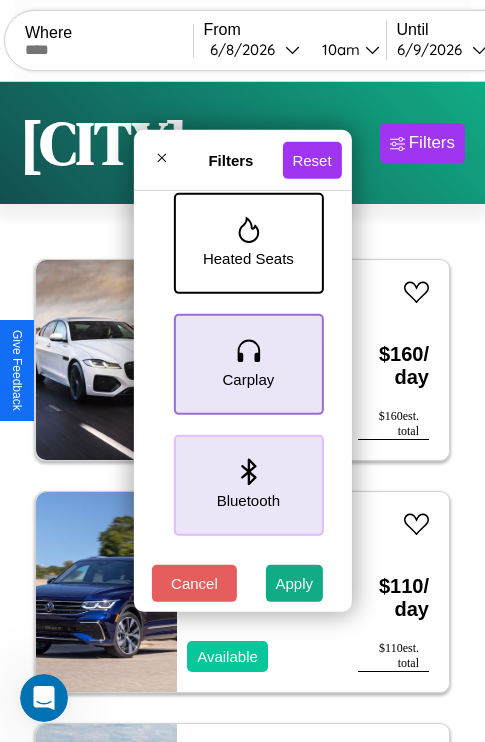 click 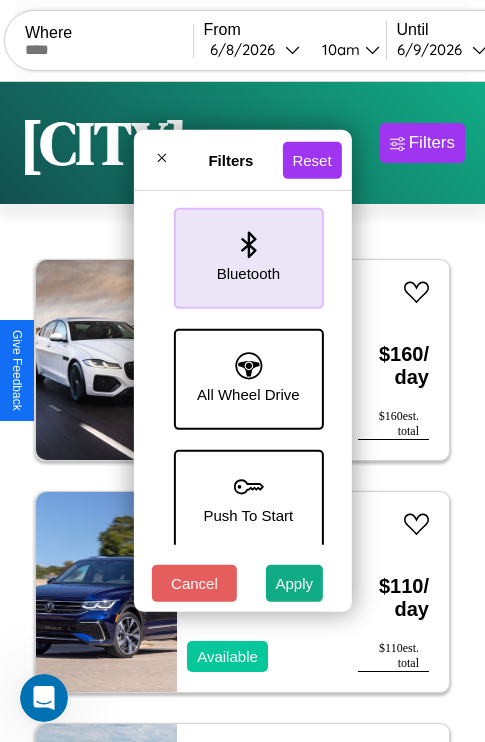 scroll, scrollTop: 1374, scrollLeft: 0, axis: vertical 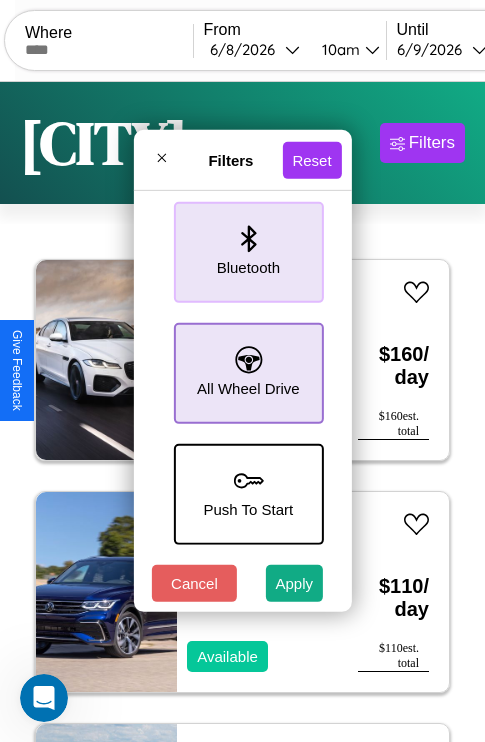 click 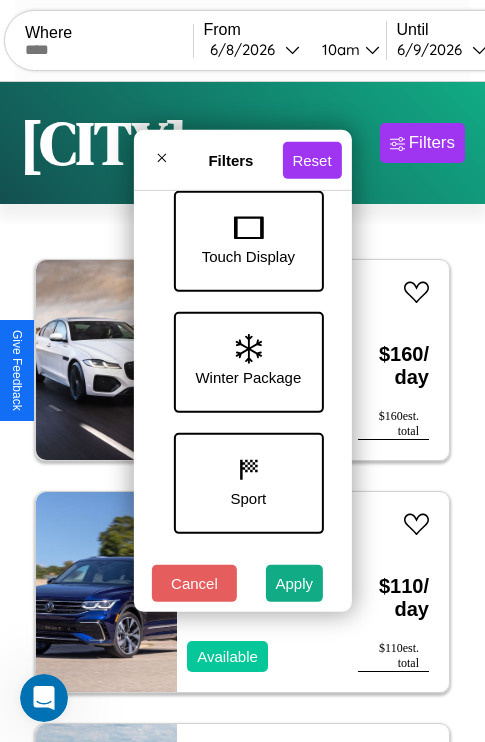 scroll, scrollTop: 651, scrollLeft: 0, axis: vertical 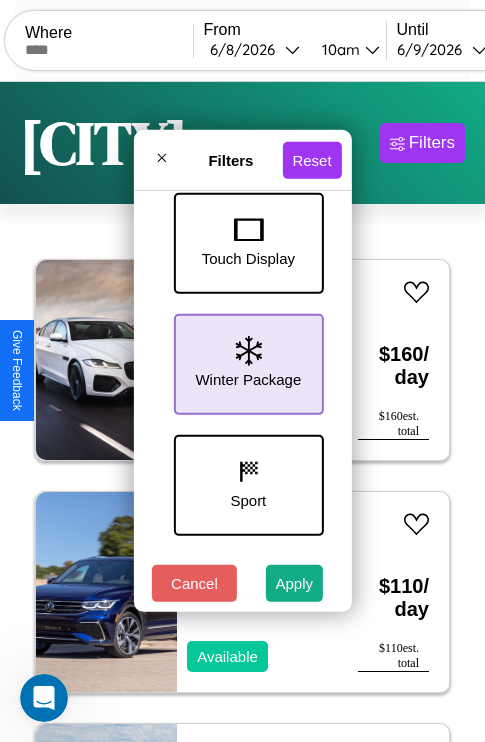 click 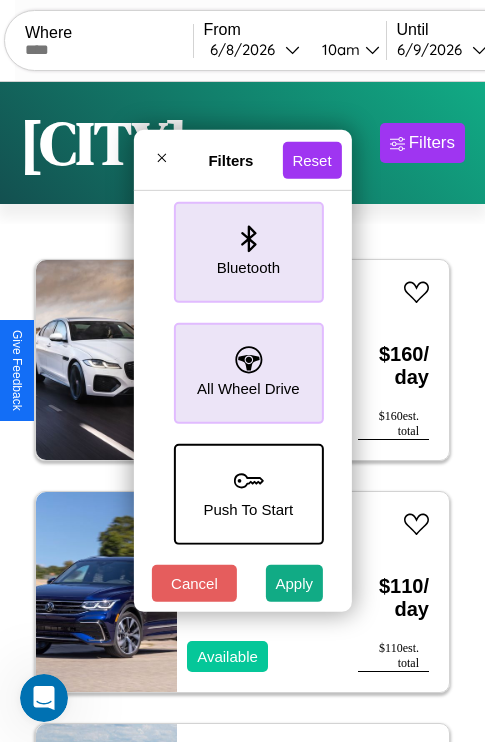 scroll, scrollTop: 1374, scrollLeft: 0, axis: vertical 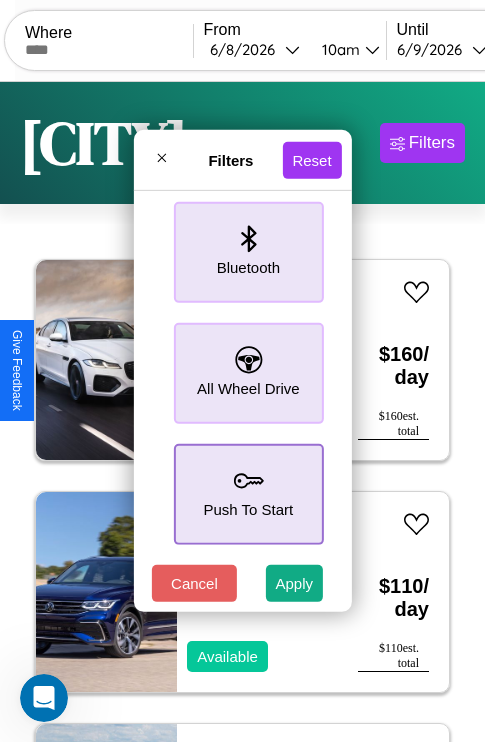 click 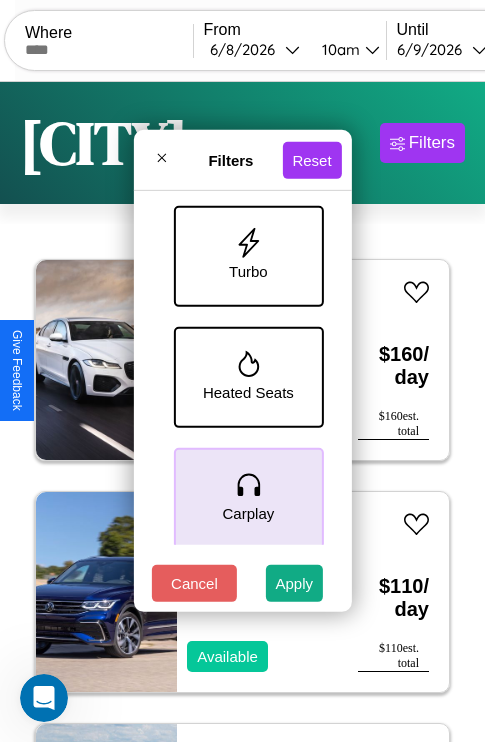 scroll, scrollTop: 772, scrollLeft: 0, axis: vertical 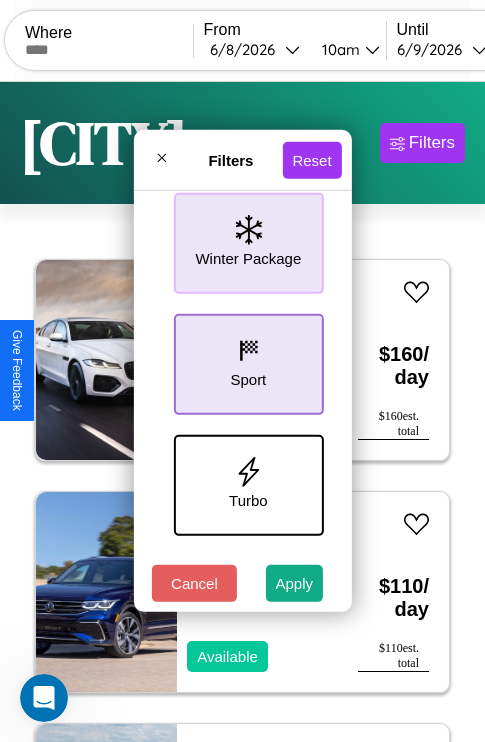 click 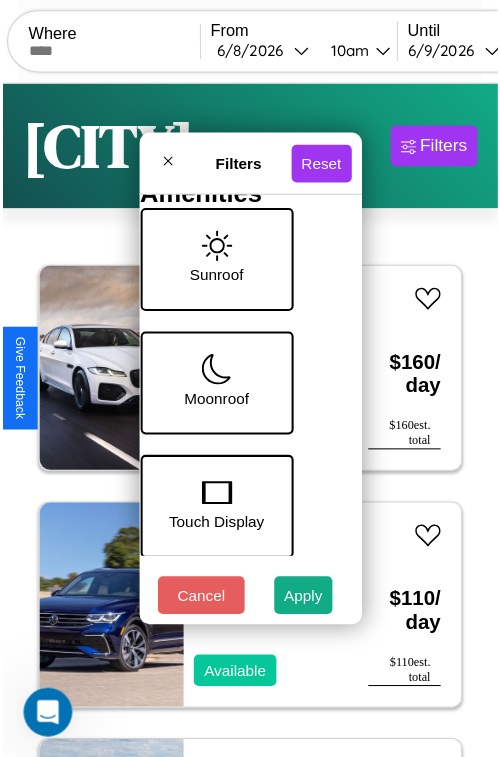 scroll, scrollTop: 162, scrollLeft: 63, axis: both 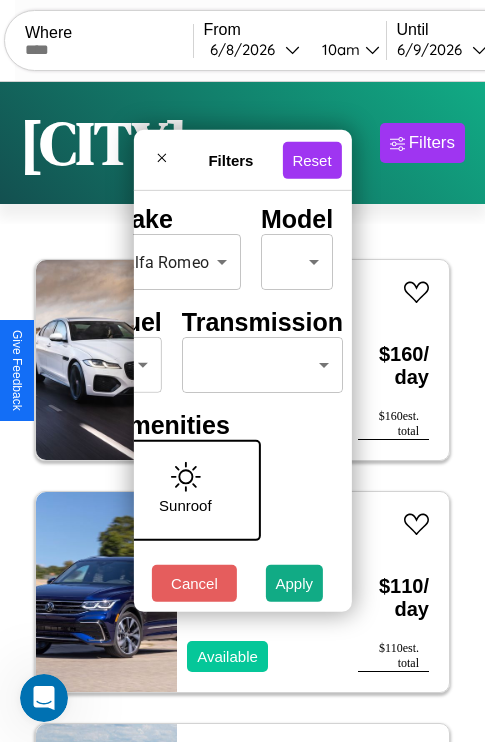 click on "CarGo Where From 6 / 8 / 2026 10am Until 6 / 9 / 2026 8pm Become a Host Login Sign Up London Filters 147  cars in this area These cars can be picked up in this city. Jaguar   F-TYPE   2023 Available $ 160  / day $ 160  est. total Volkswagen   Vanagon   2016 Available $ 110  / day $ 110  est. total Hyundai   Excel   2014 Available $ 90  / day $ 90  est. total Maserati   Quattroporte   2017 Available $ 70  / day $ 70  est. total Jeep   Grand Wagoneer   2014 Available $ 60  / day $ 60  est. total Ford   Aspire   2016 Available $ 190  / day $ 190  est. total Jeep   Wrangler   2018 Available $ 110  / day $ 110  est. total Volkswagen   ID.4   2021 Available $ 70  / day $ 70  est. total Volkswagen   Golf R   2018 Available $ 50  / day $ 50  est. total Alfa Romeo   4C   2016 Available $ 80  / day $ 80  est. total Kia   Telluride   2022 Available $ 130  / day $ 130  est. total Lincoln   Mark LT   2018 Unavailable $ 80  / day $ 80  est. total Maserati   228   2014 Available $ 130  / day $ 130  est. total Infiniti   G35" at bounding box center [242, 412] 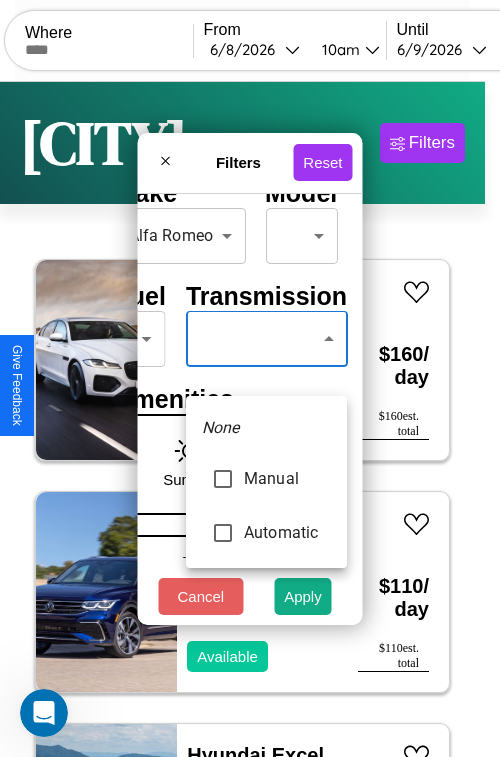 type on "*********" 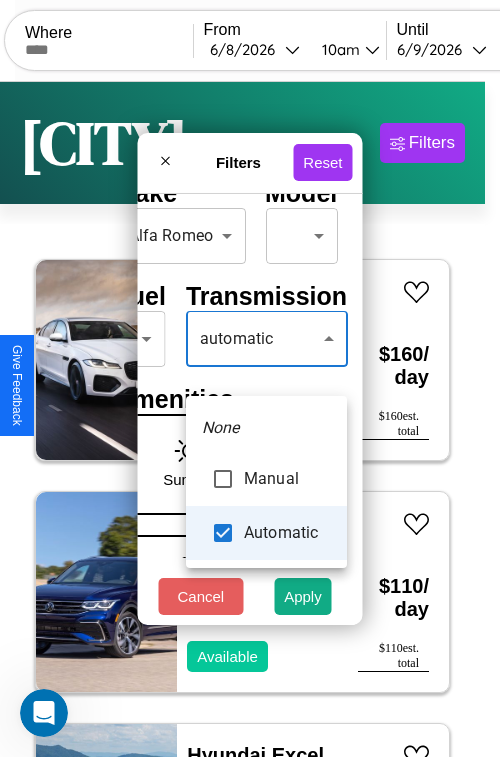 click at bounding box center [250, 378] 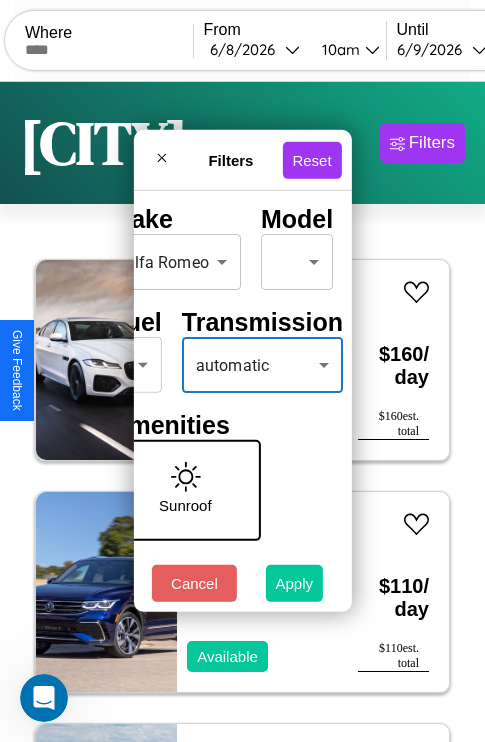 click on "Apply" at bounding box center (295, 583) 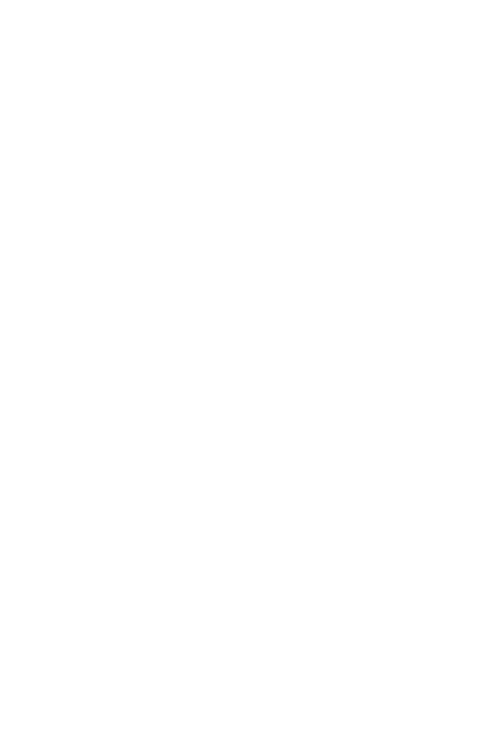 scroll, scrollTop: 0, scrollLeft: 0, axis: both 